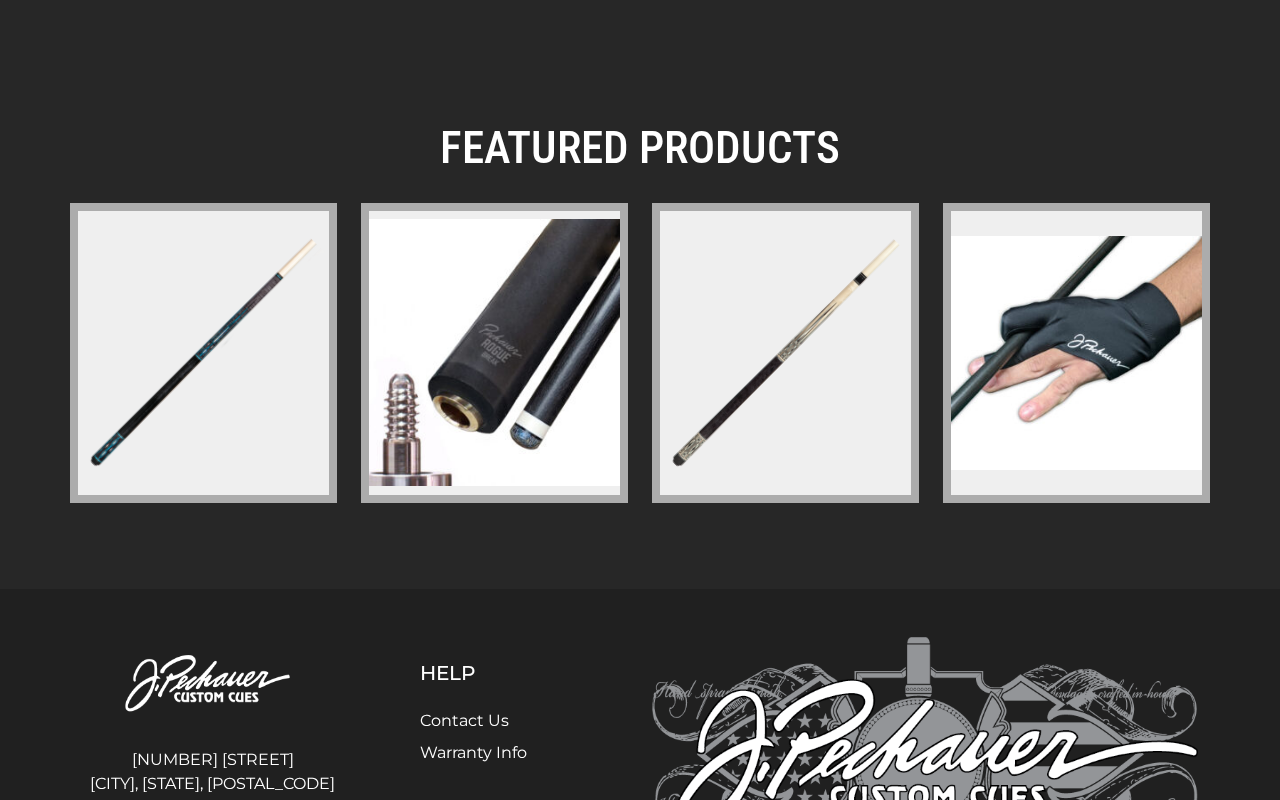 scroll, scrollTop: 3107, scrollLeft: 0, axis: vertical 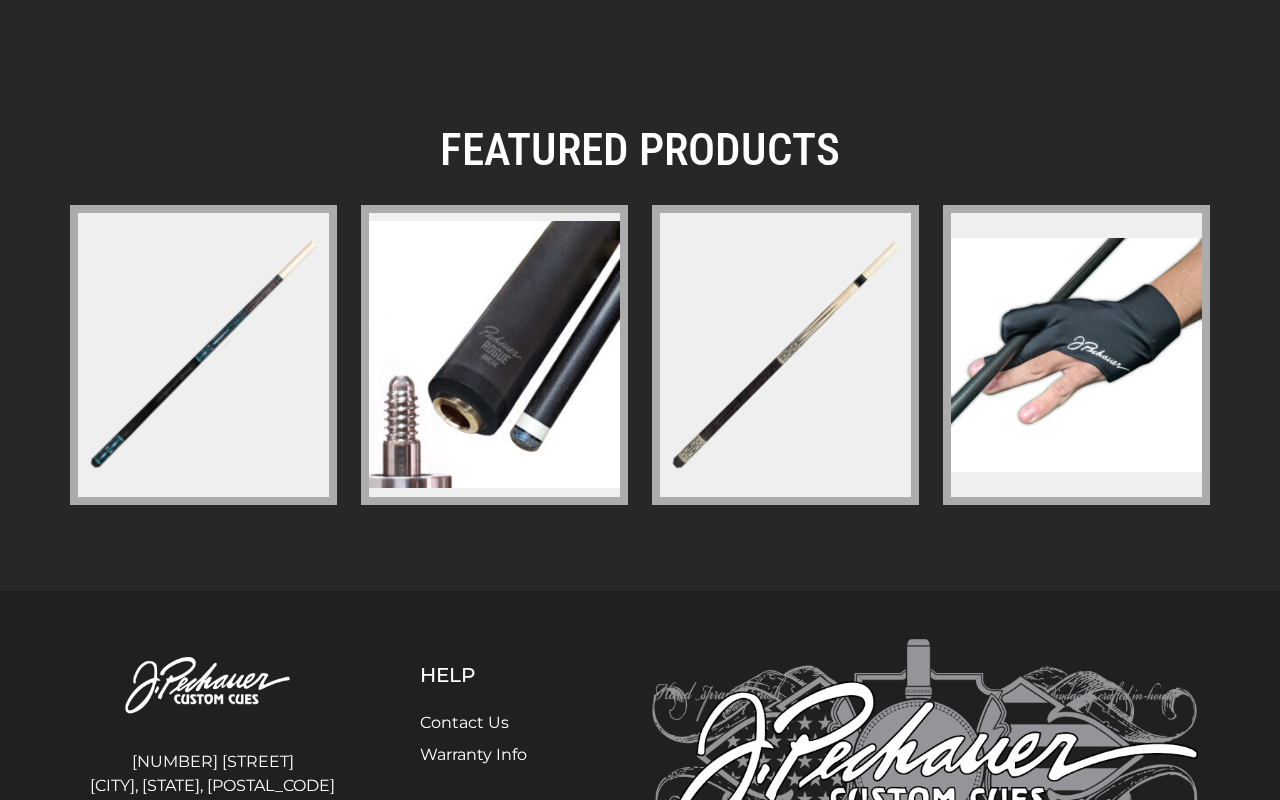 click at bounding box center [785, 355] 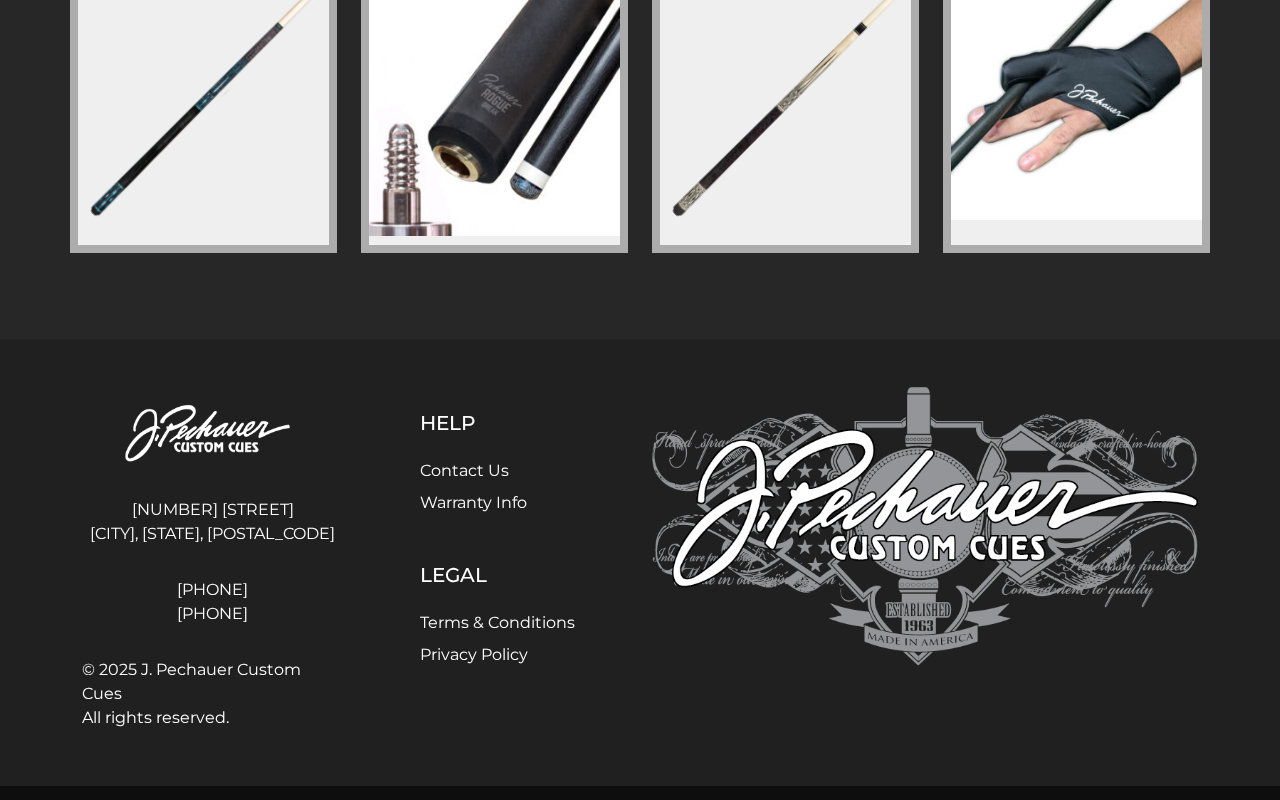scroll, scrollTop: 3358, scrollLeft: 0, axis: vertical 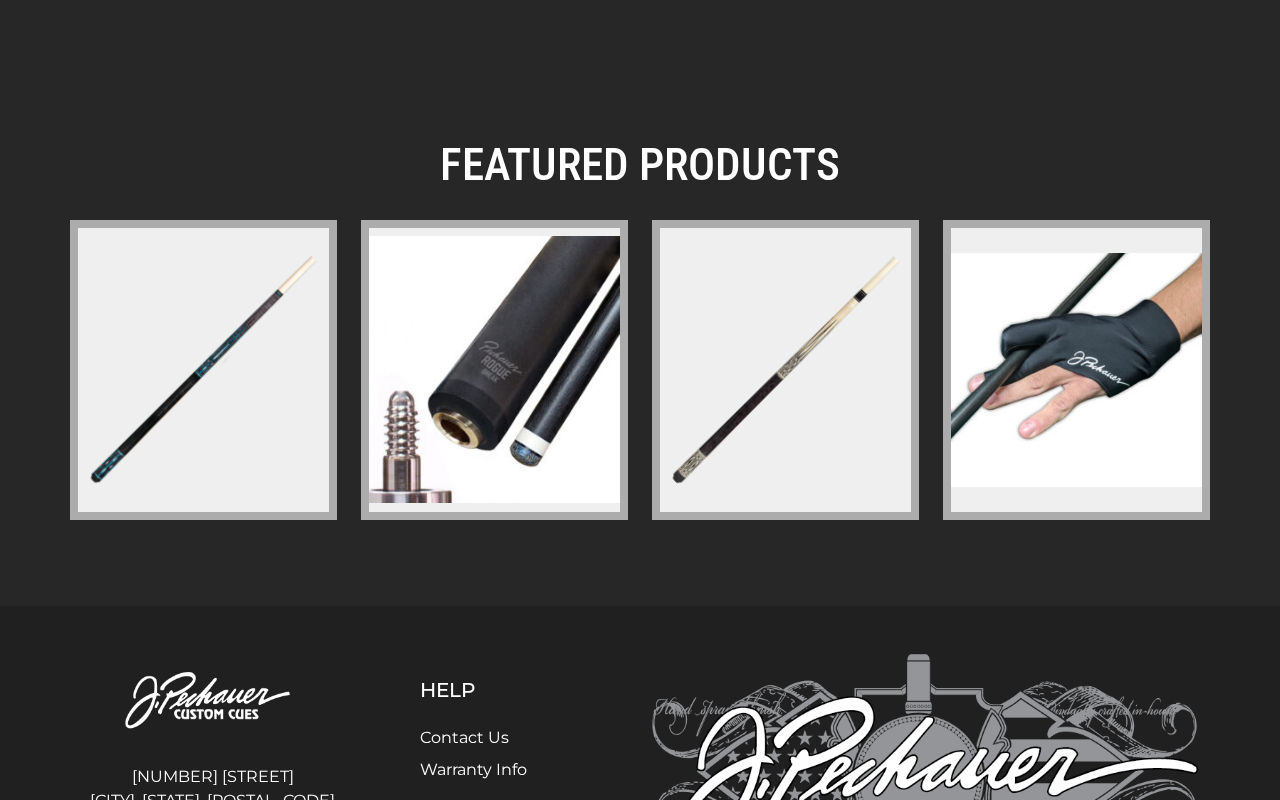 click at bounding box center [785, 370] 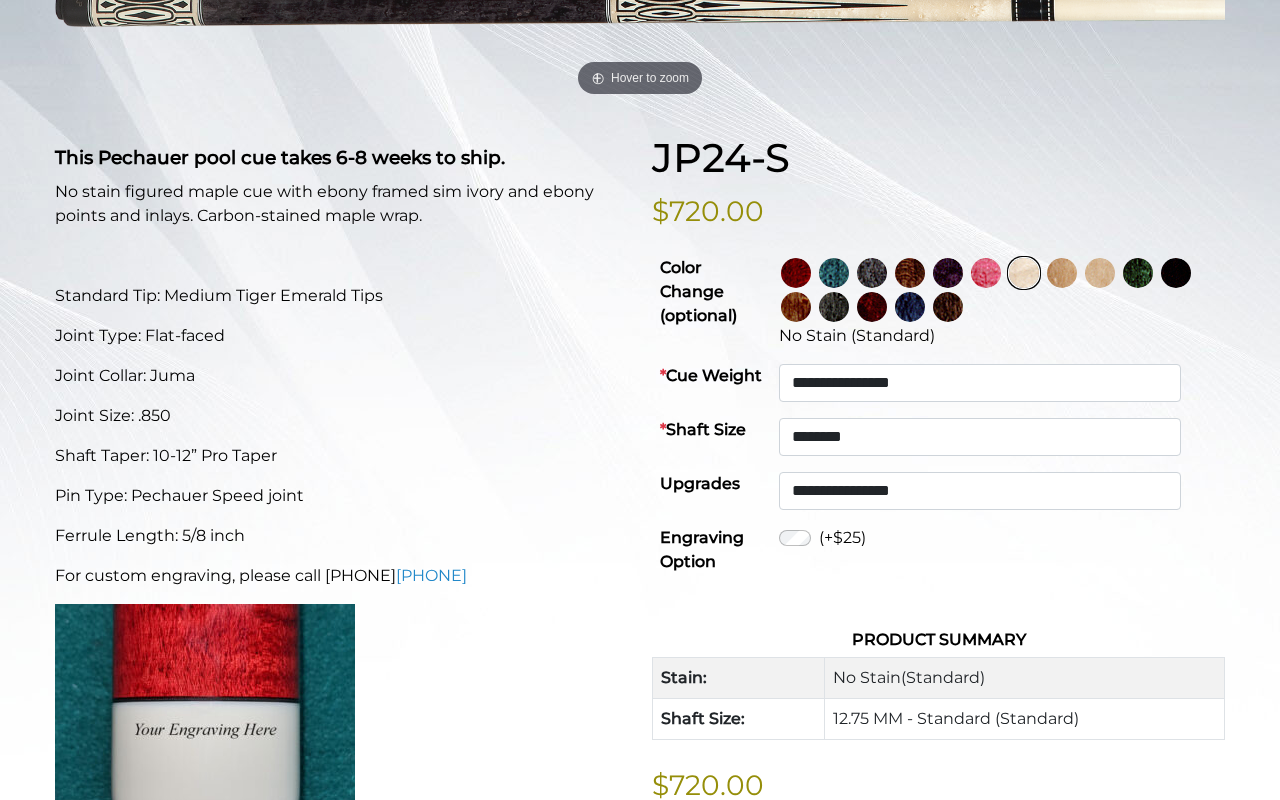 scroll, scrollTop: 387, scrollLeft: 0, axis: vertical 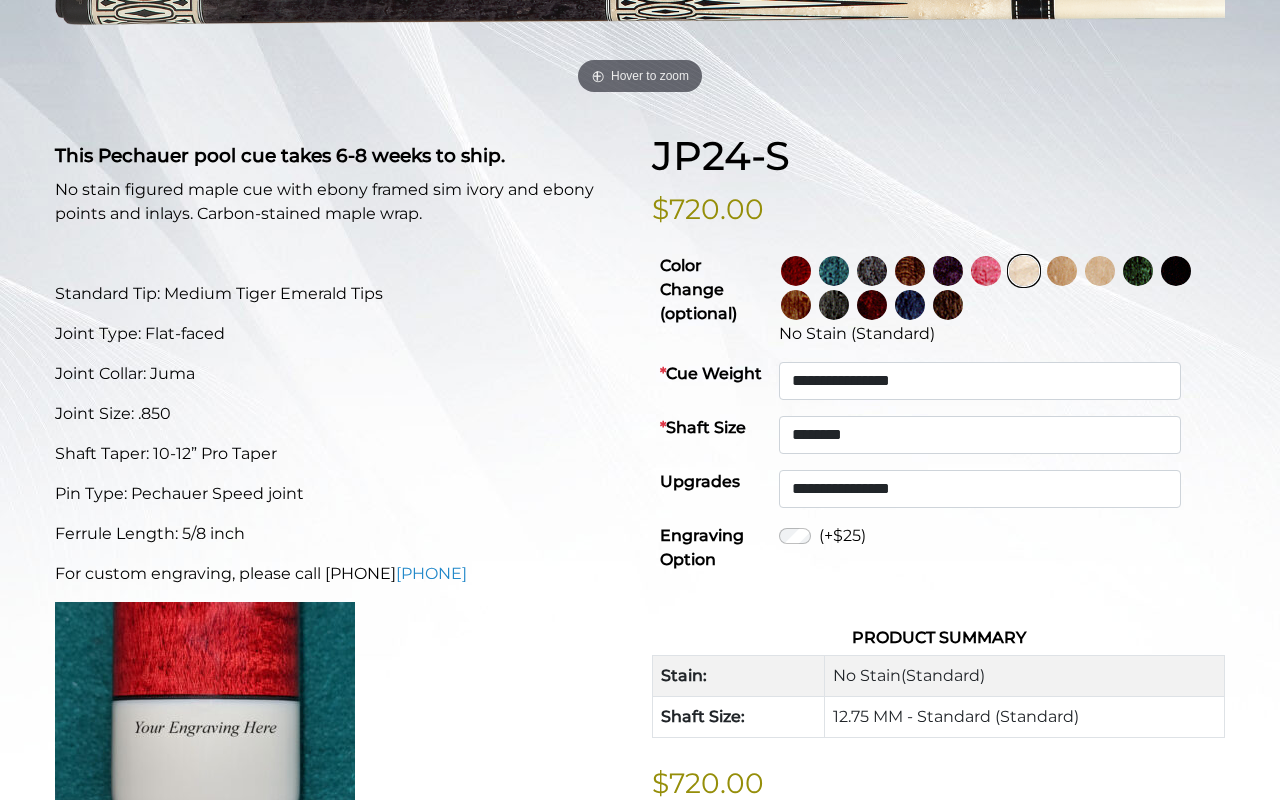 click at bounding box center [796, 271] 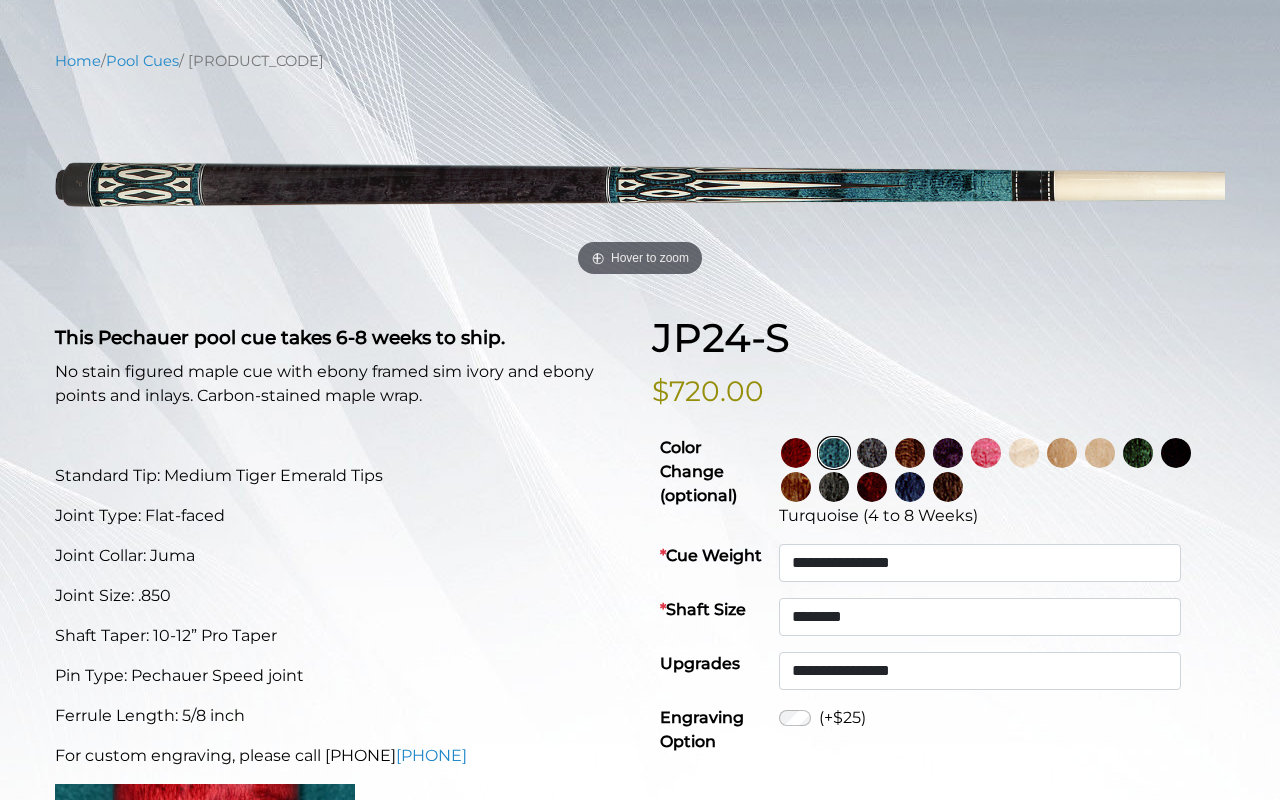 scroll, scrollTop: 170, scrollLeft: 0, axis: vertical 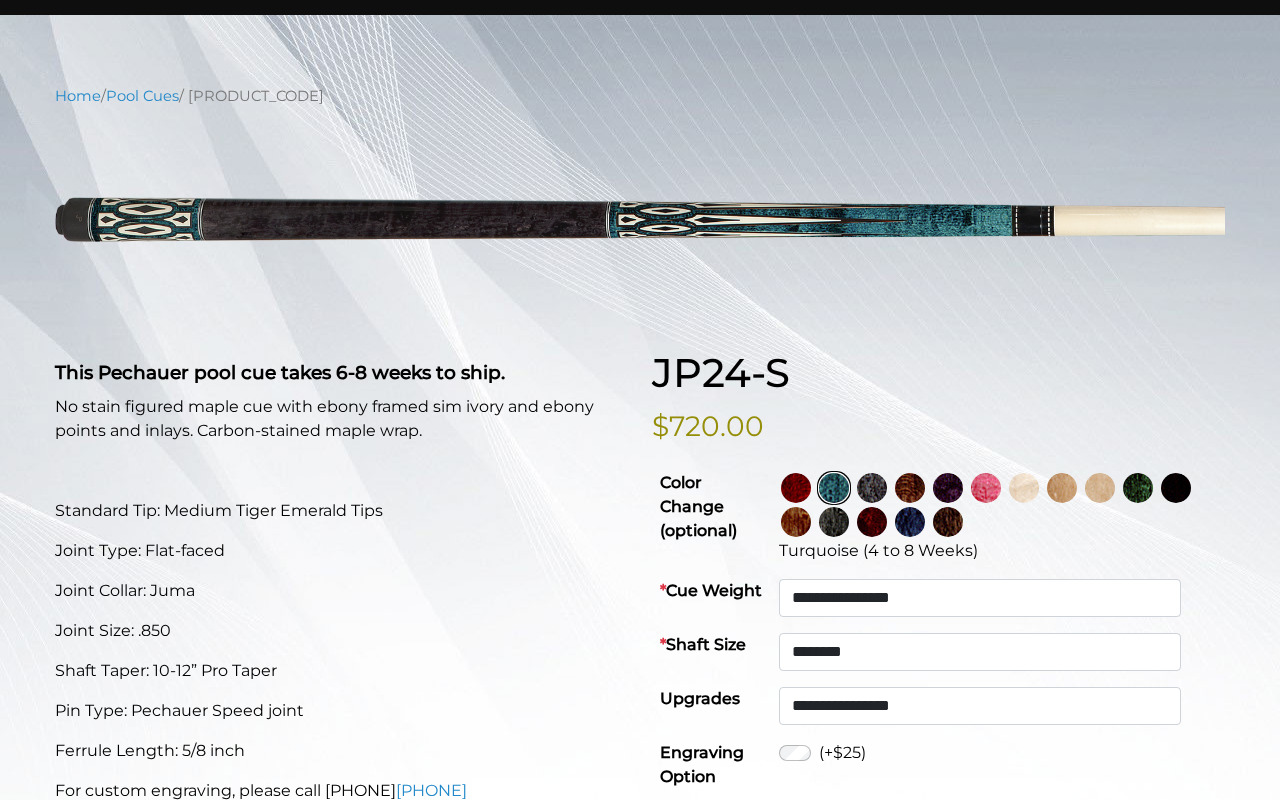 click at bounding box center (796, 488) 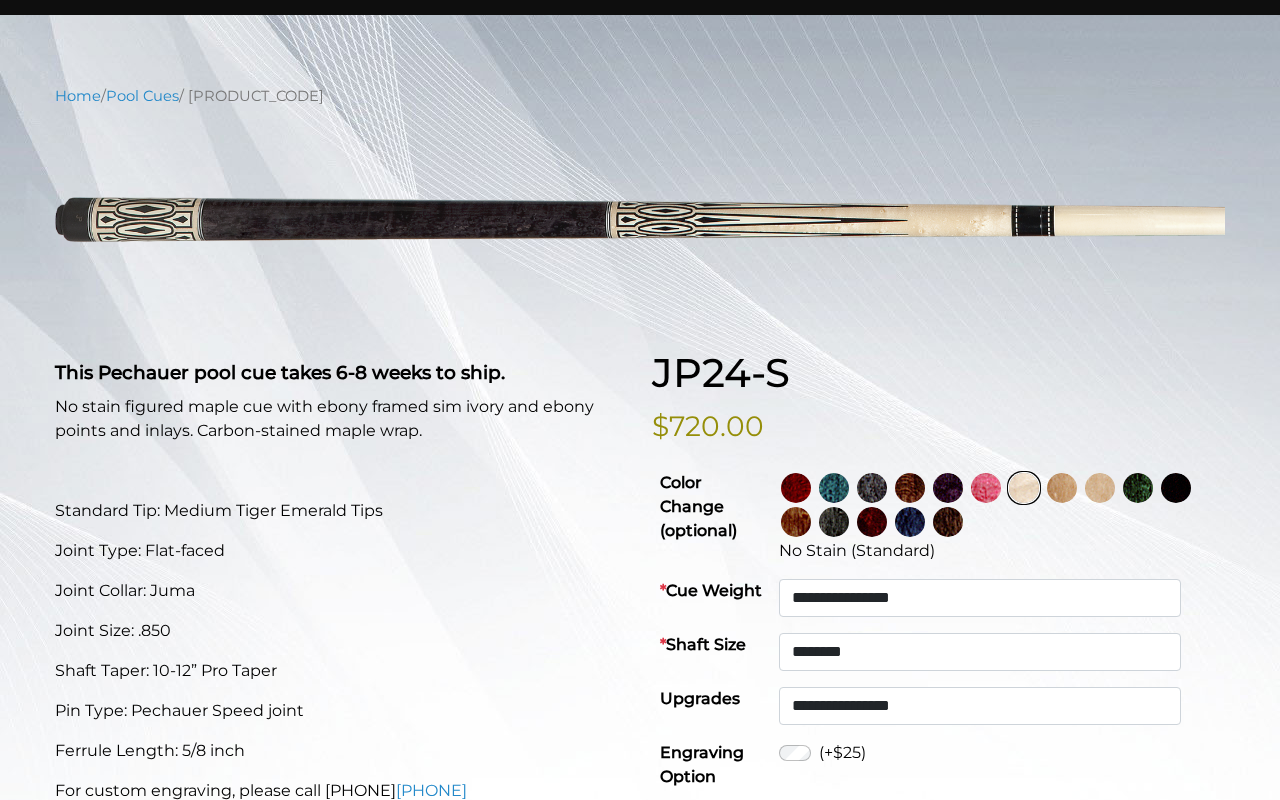click at bounding box center [796, 488] 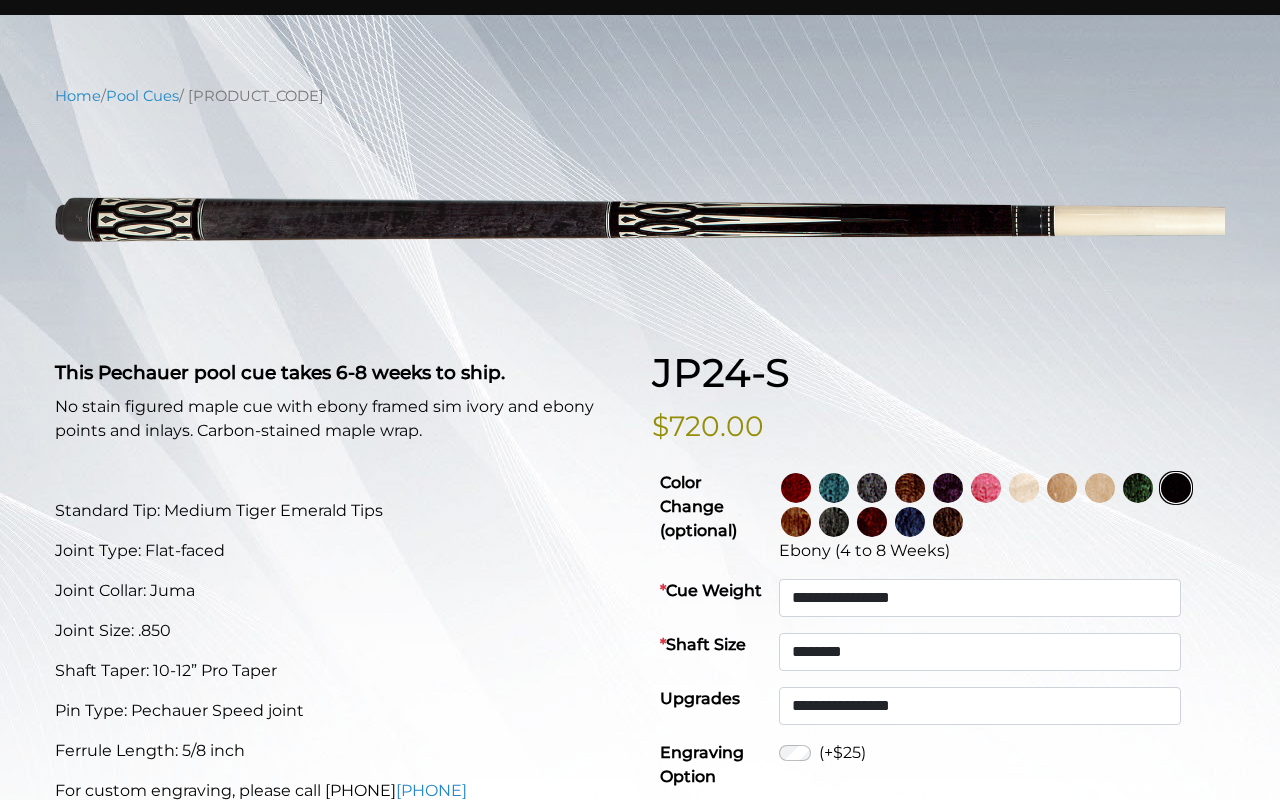 click at bounding box center (796, 488) 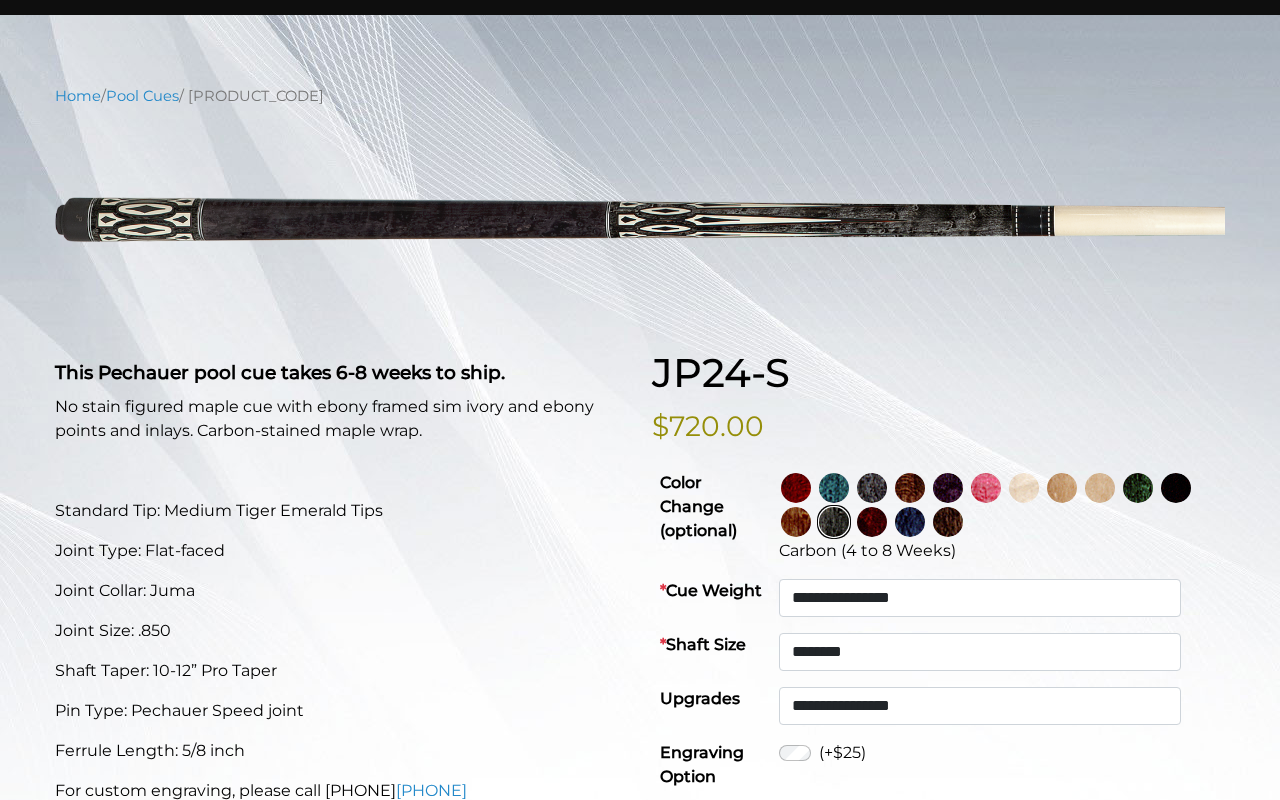 click at bounding box center [796, 488] 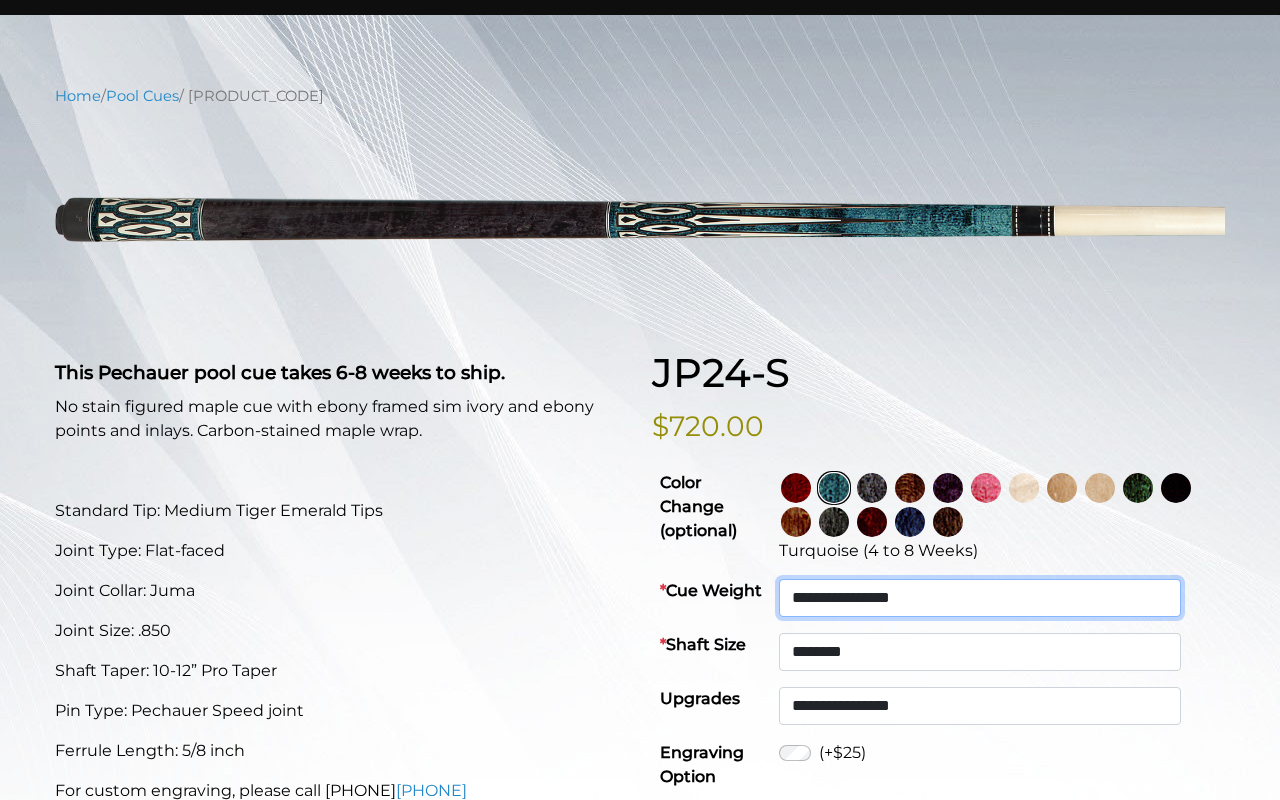 click on "**********" at bounding box center (980, 598) 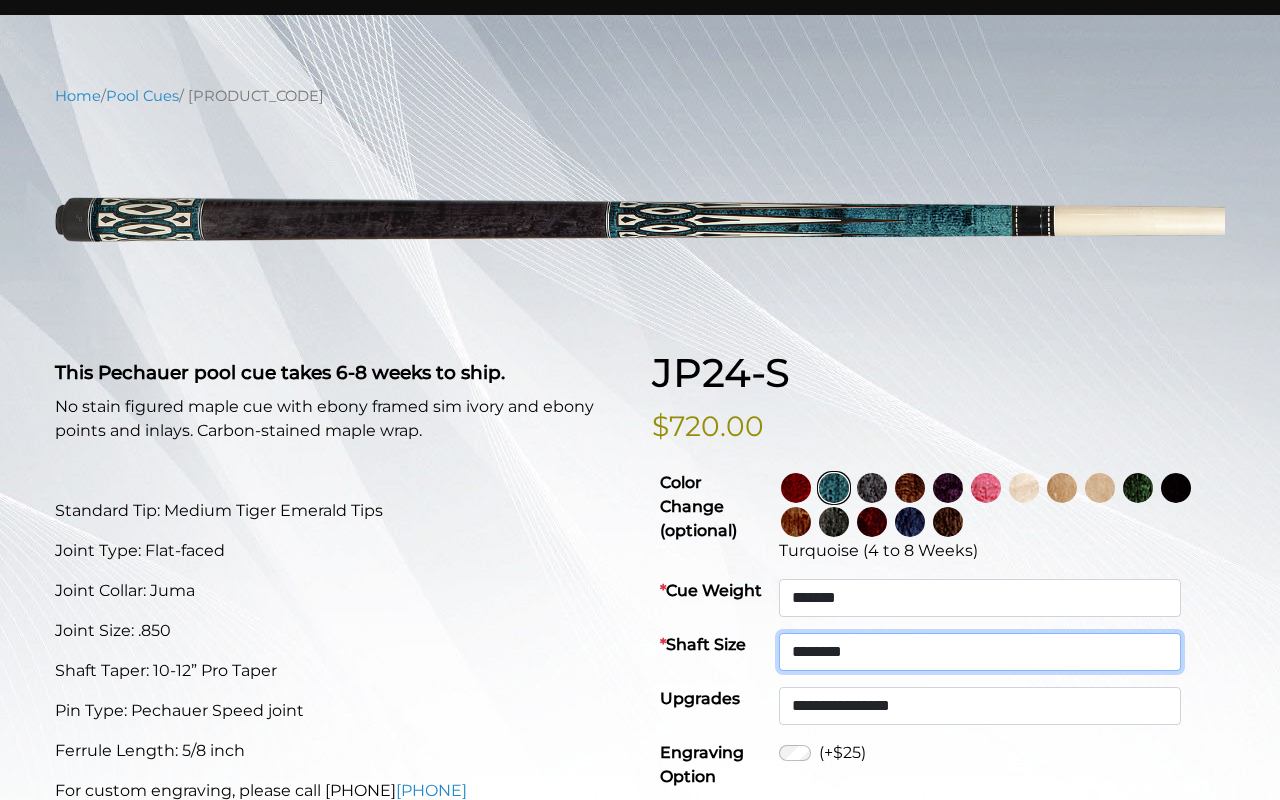 click on "**********" at bounding box center [980, 598] 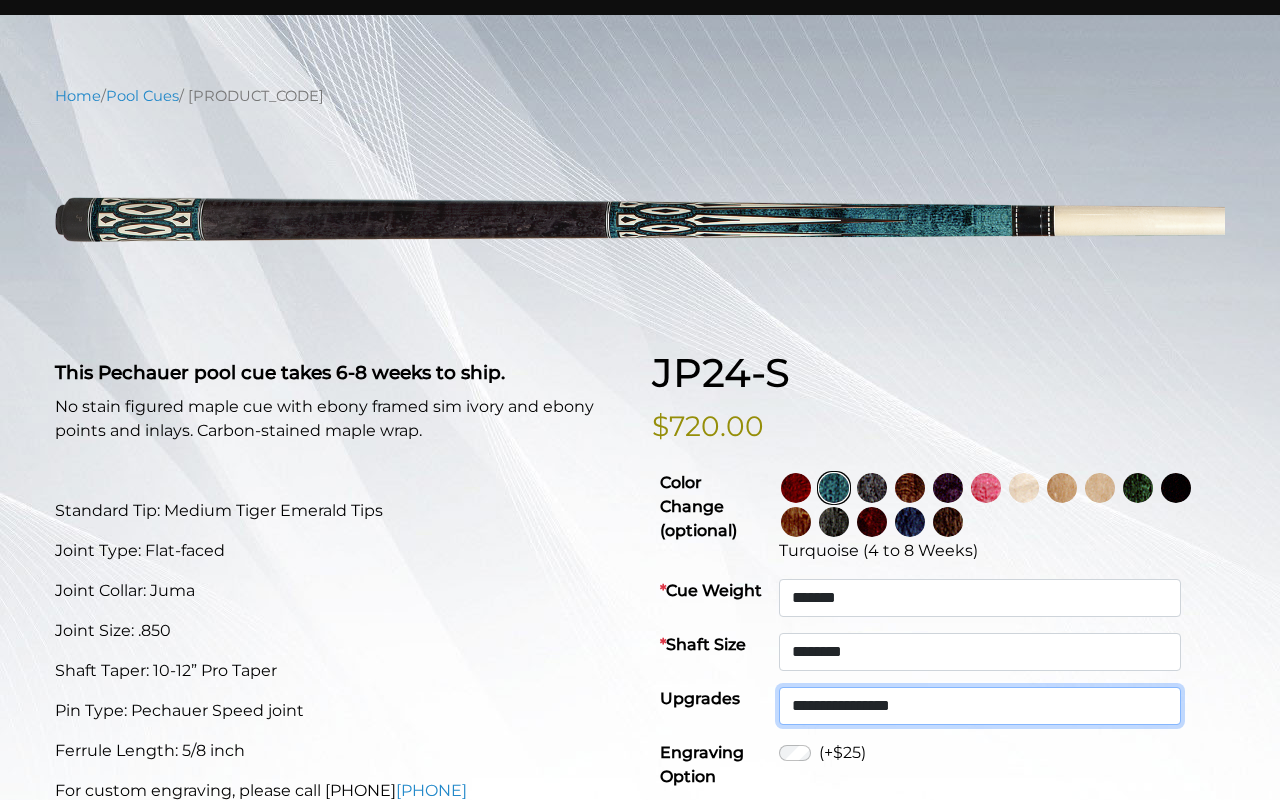 click on "**********" at bounding box center [980, 598] 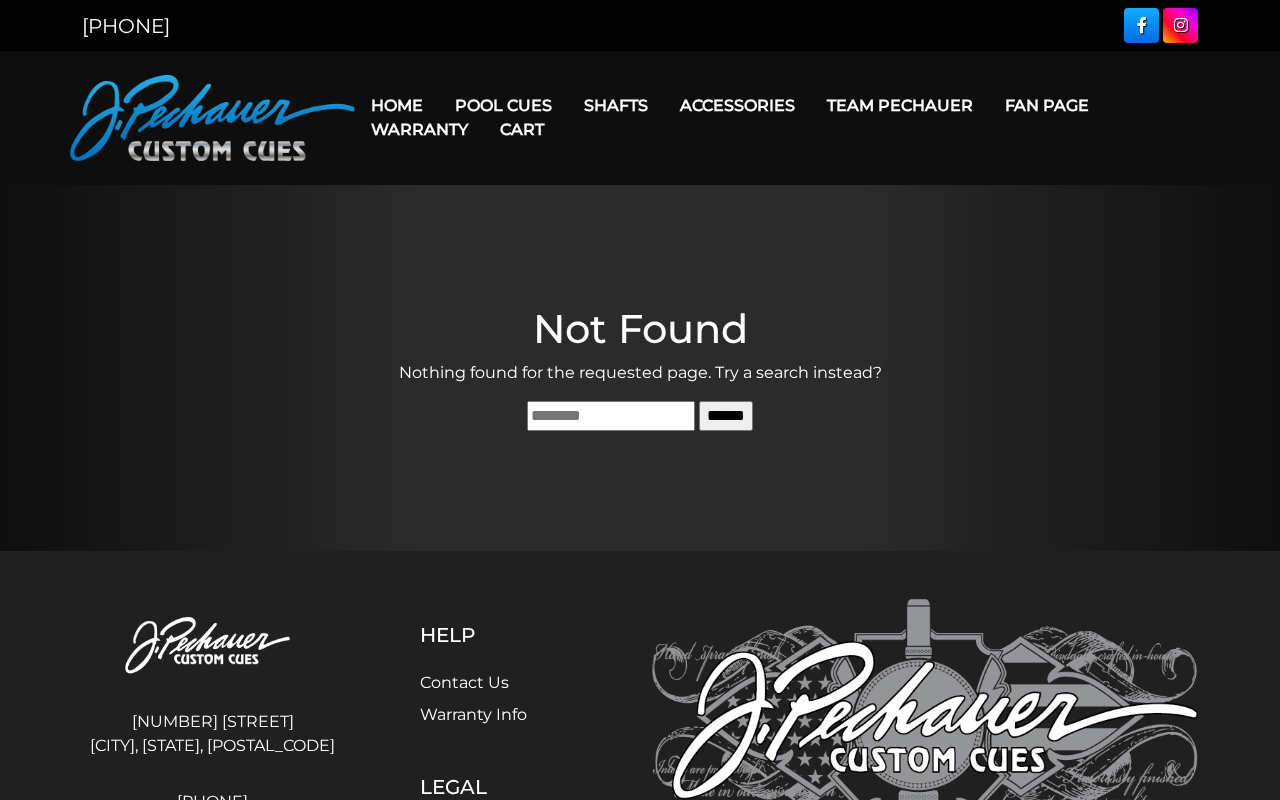 scroll, scrollTop: 0, scrollLeft: 0, axis: both 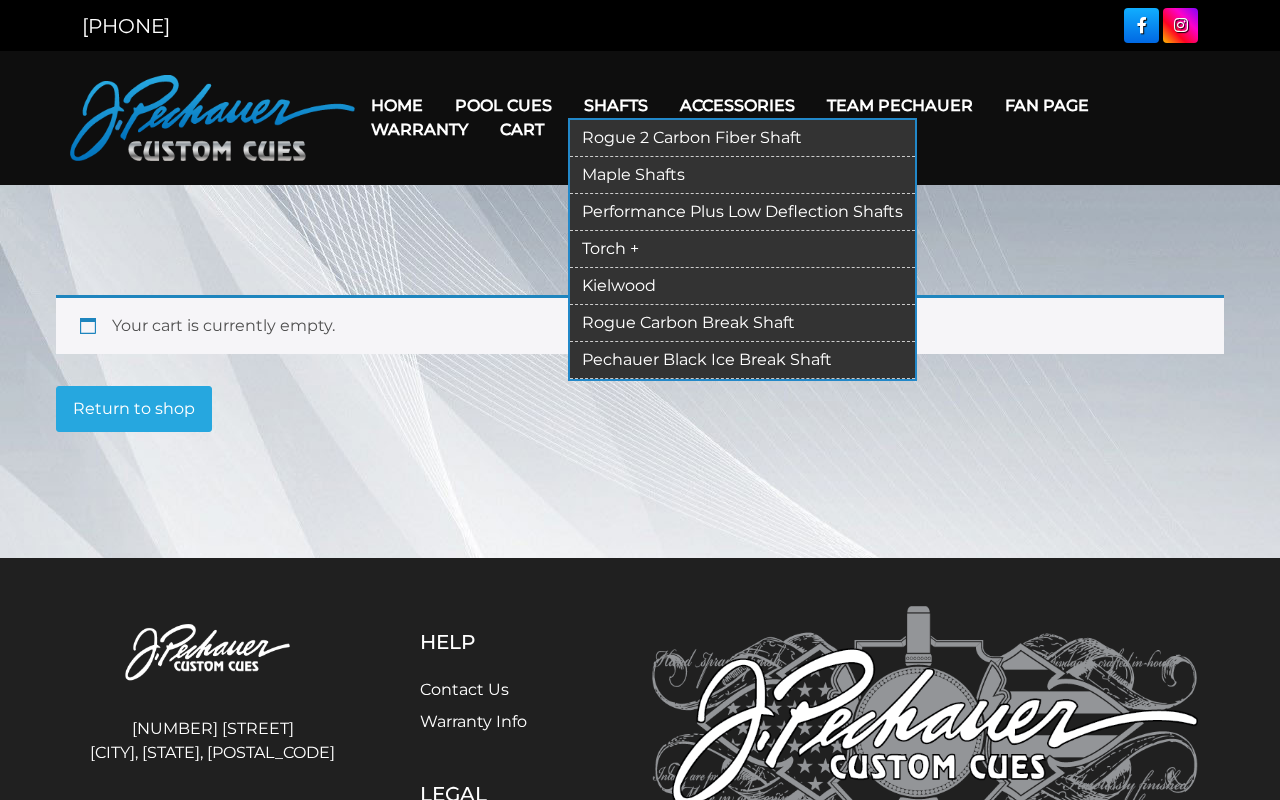 click on "Kielwood" at bounding box center [742, 286] 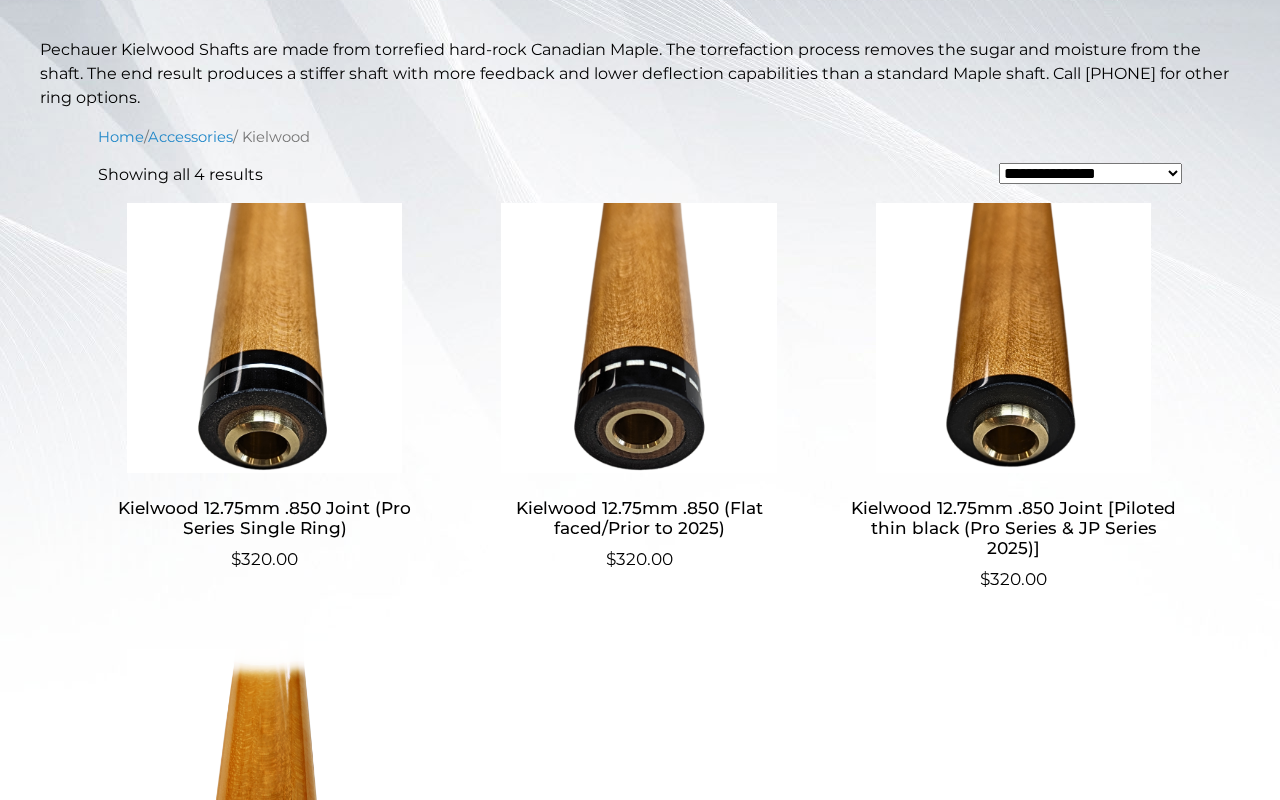 scroll, scrollTop: 451, scrollLeft: 0, axis: vertical 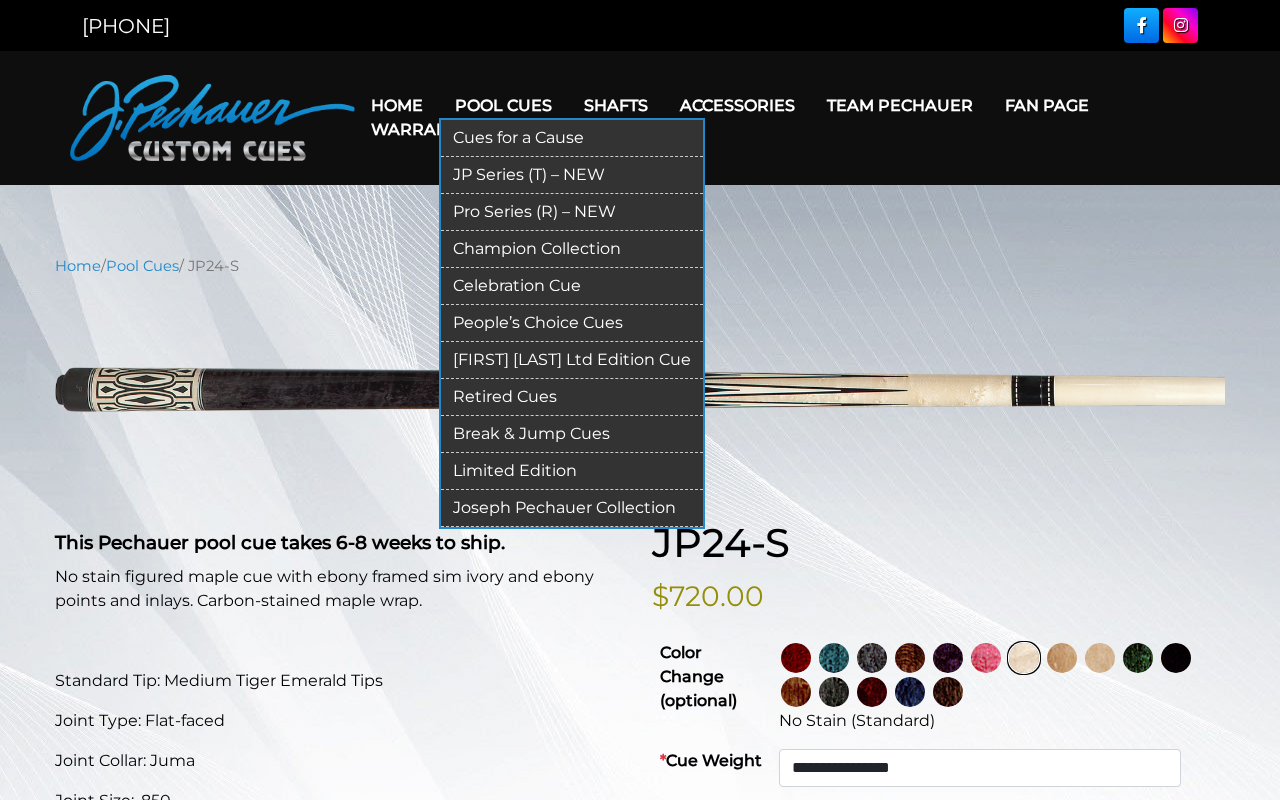 click on "Pro Series (R) – NEW" at bounding box center [572, 212] 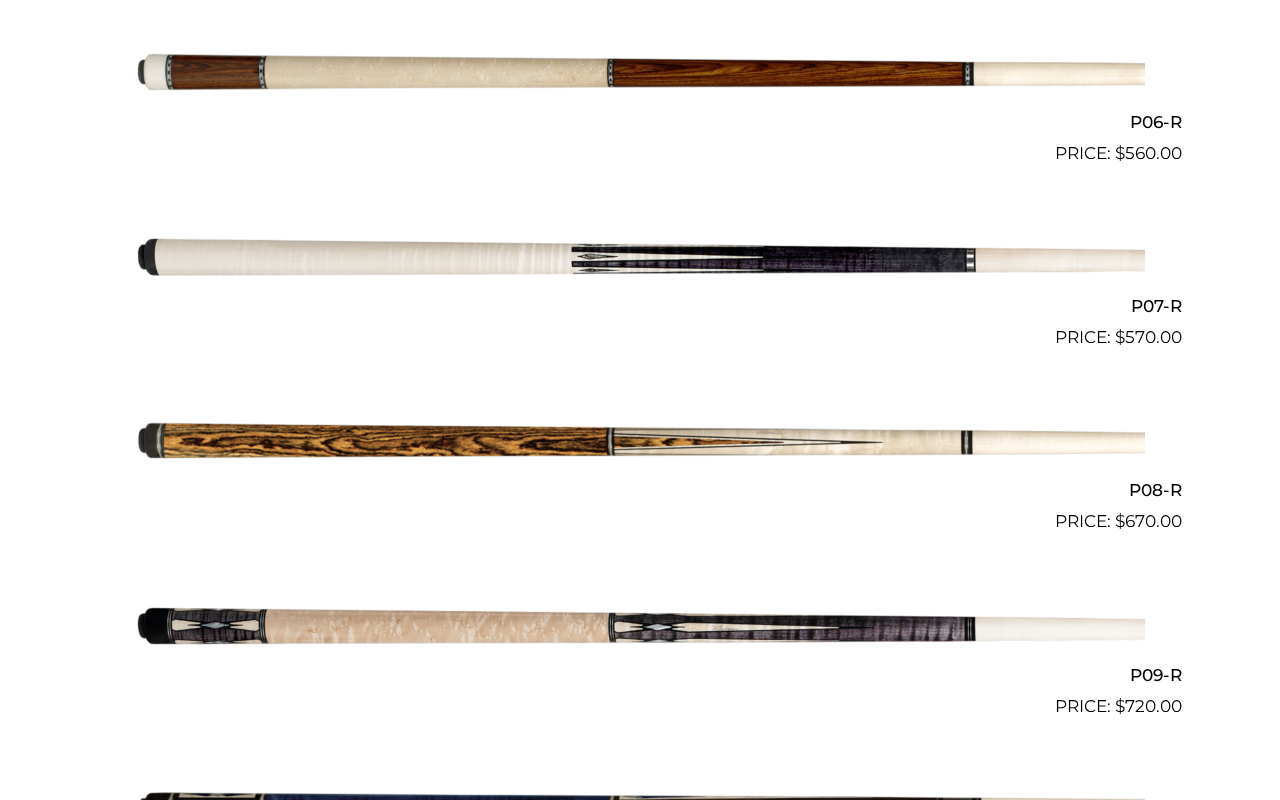 scroll, scrollTop: 1568, scrollLeft: 0, axis: vertical 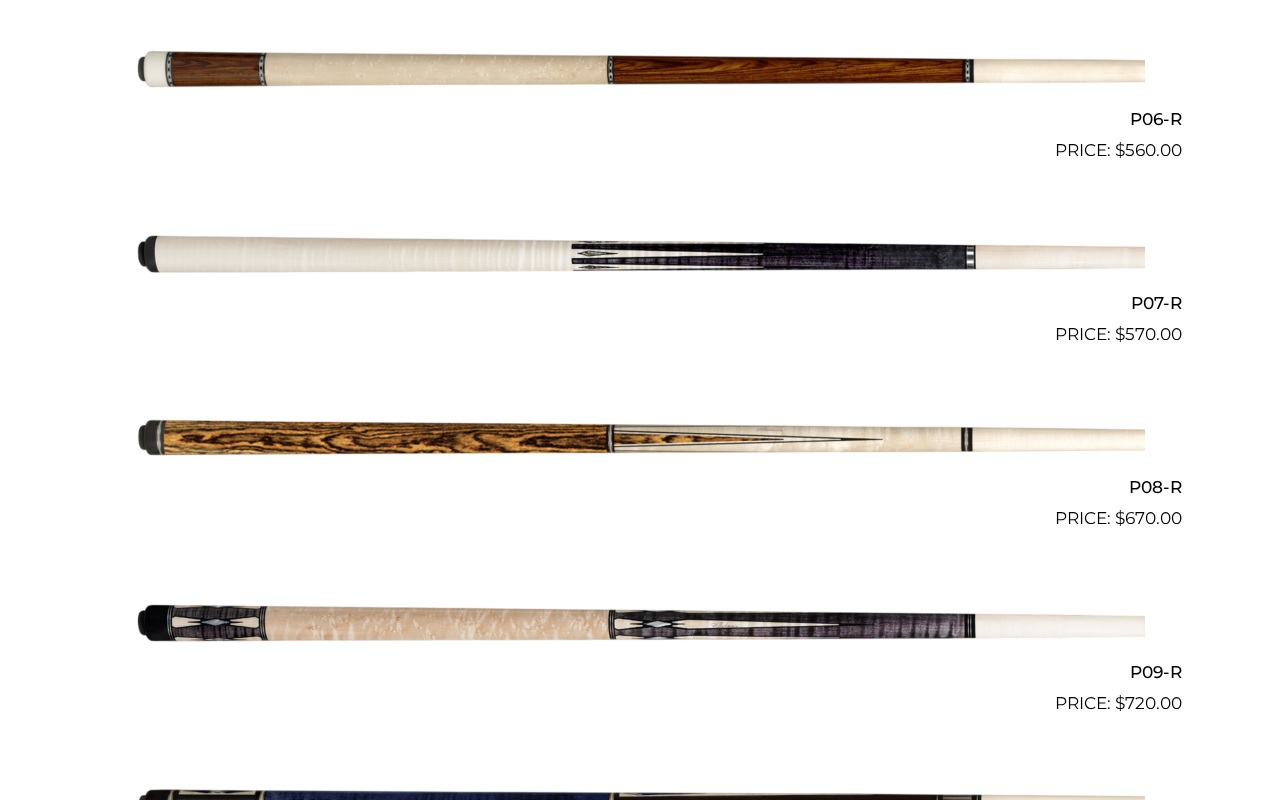 click at bounding box center (640, 256) 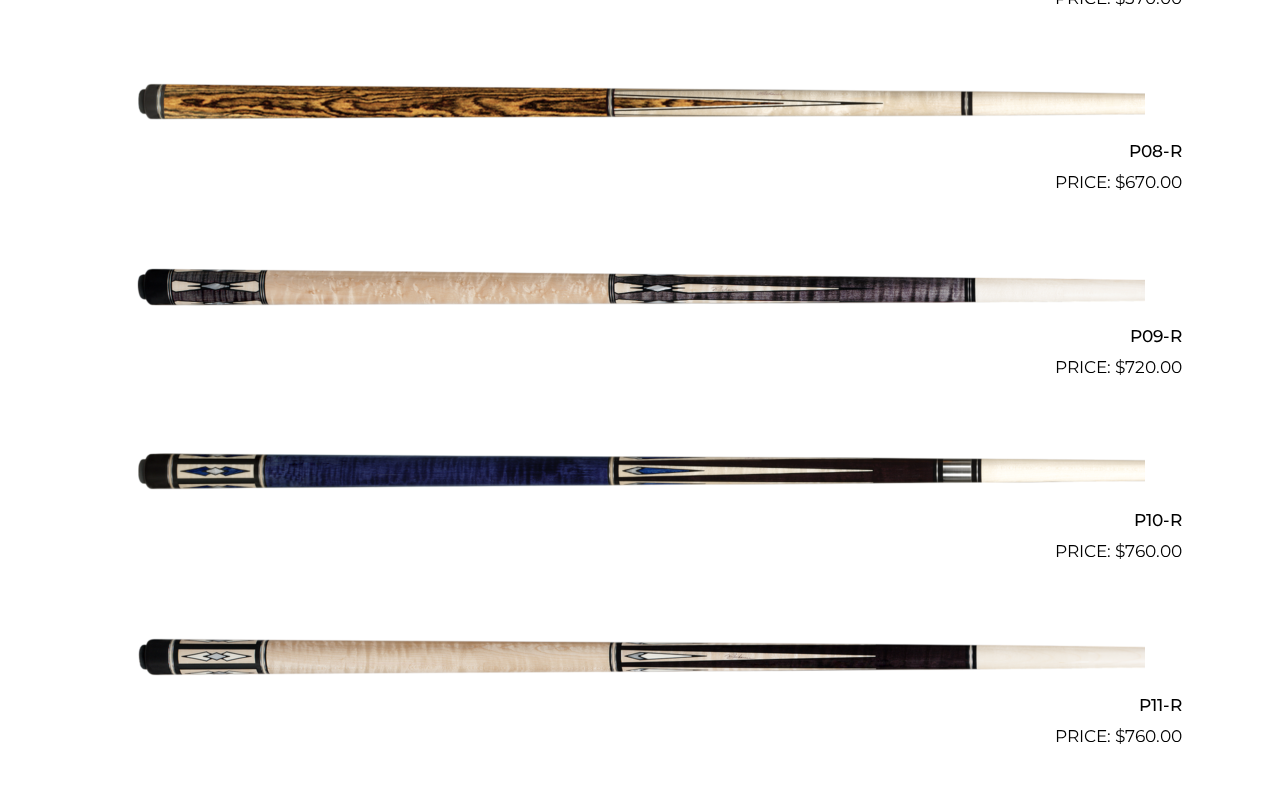 scroll, scrollTop: 1905, scrollLeft: 0, axis: vertical 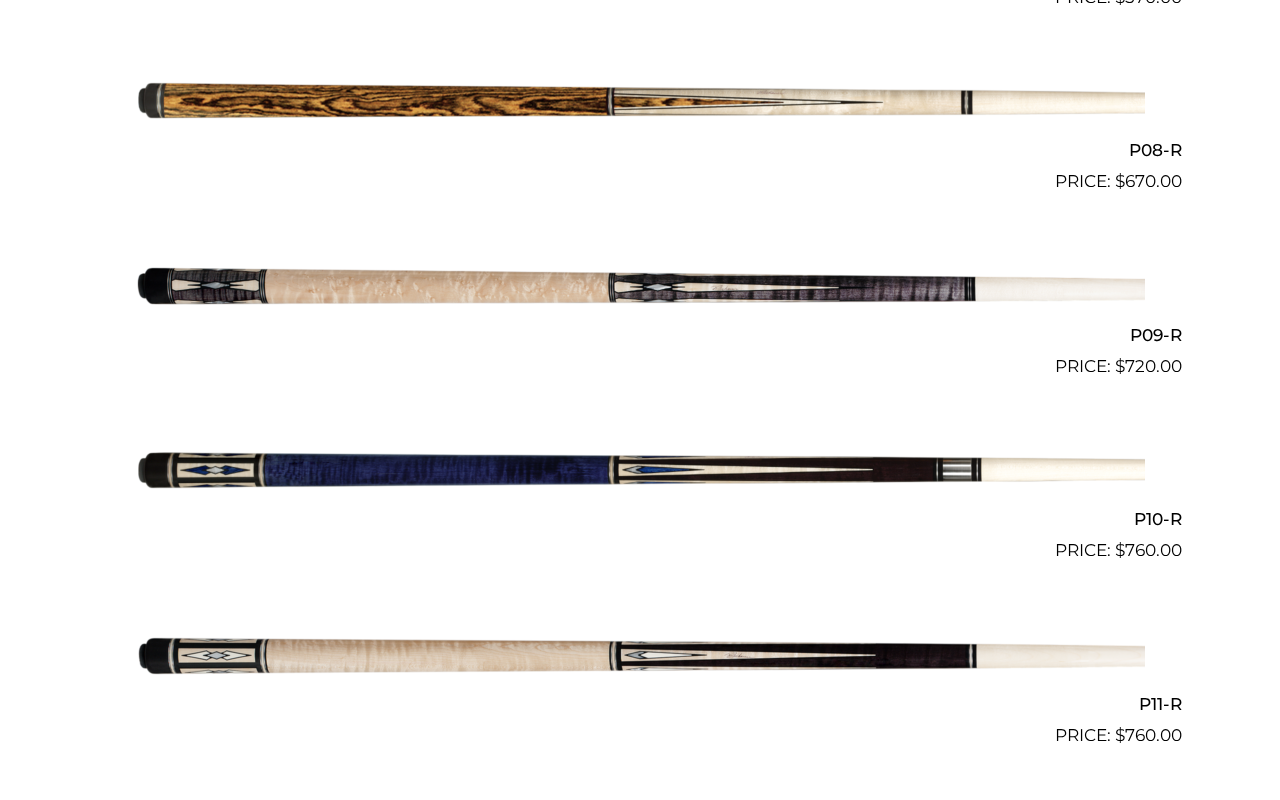 click at bounding box center [640, 287] 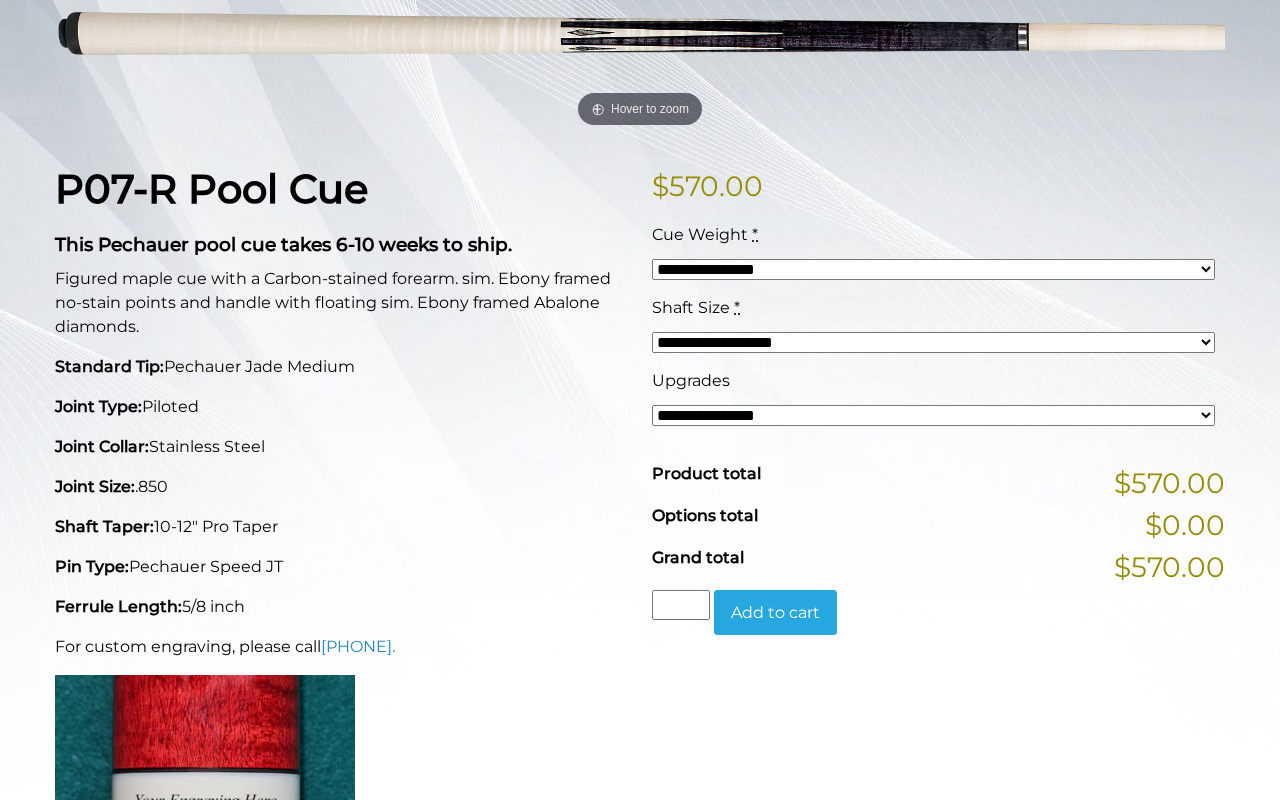 scroll, scrollTop: 355, scrollLeft: 0, axis: vertical 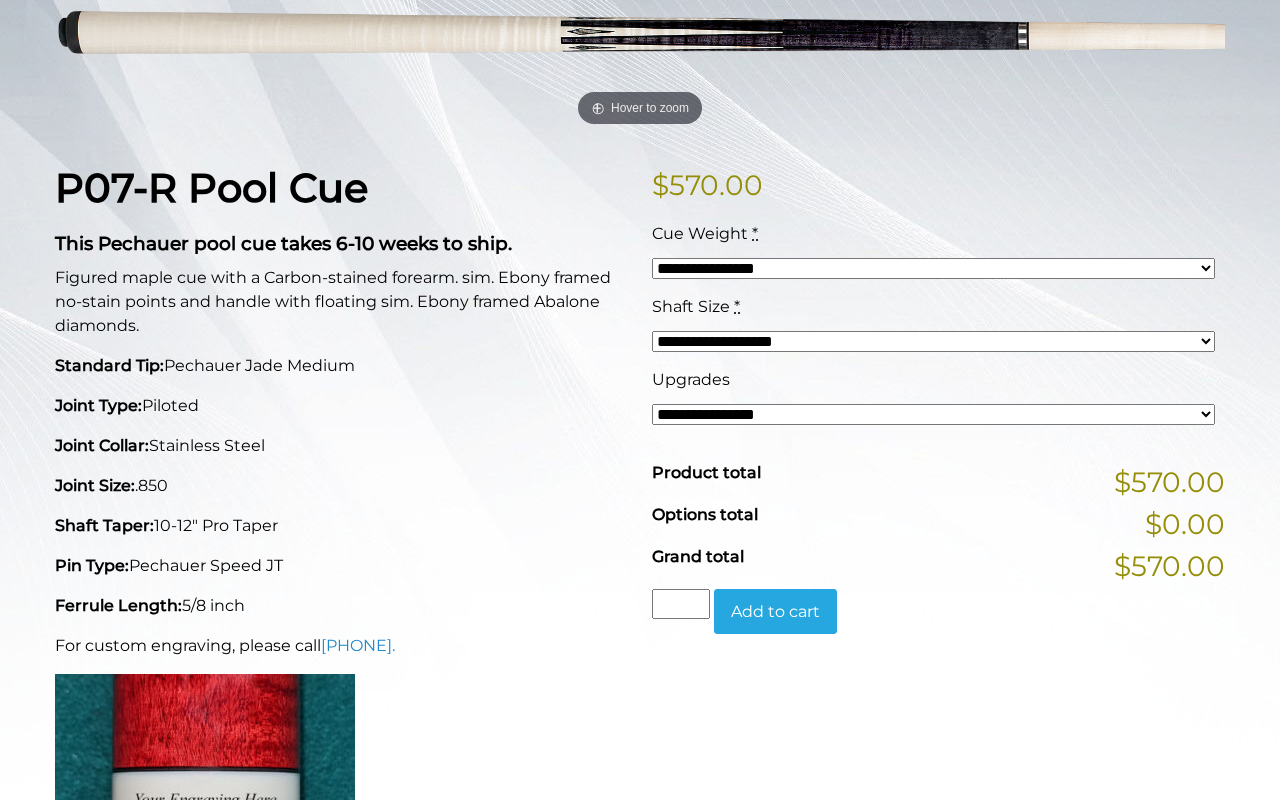 click on "**********" at bounding box center (933, 268) 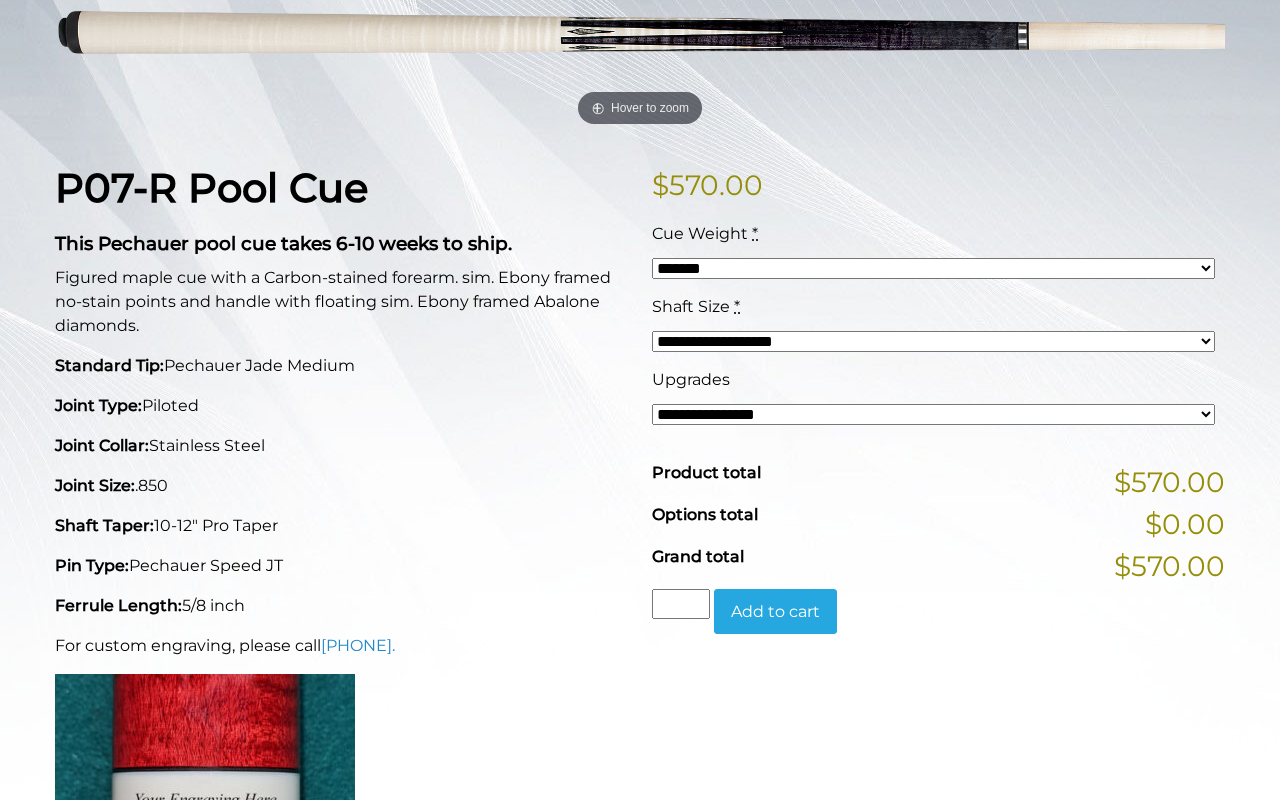 select on "*****" 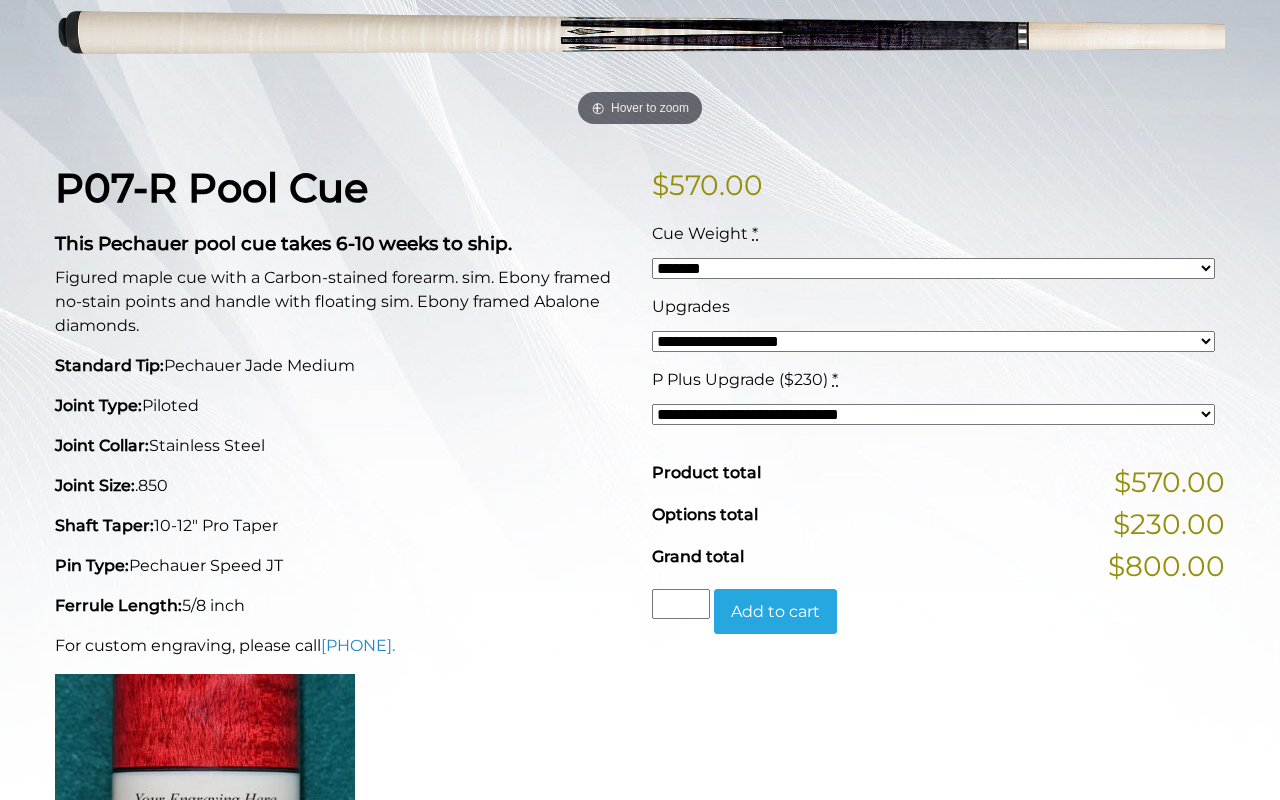 click on "**********" at bounding box center (933, 414) 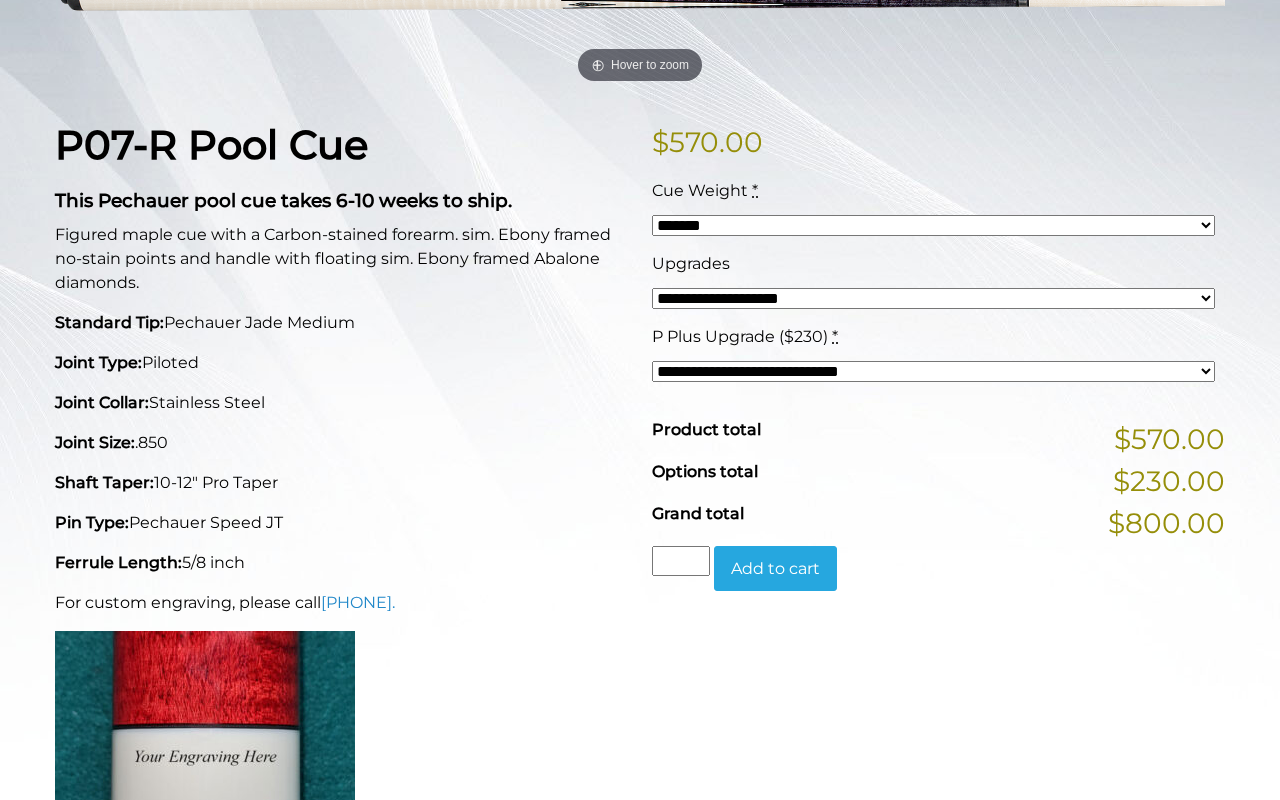 scroll, scrollTop: 400, scrollLeft: 0, axis: vertical 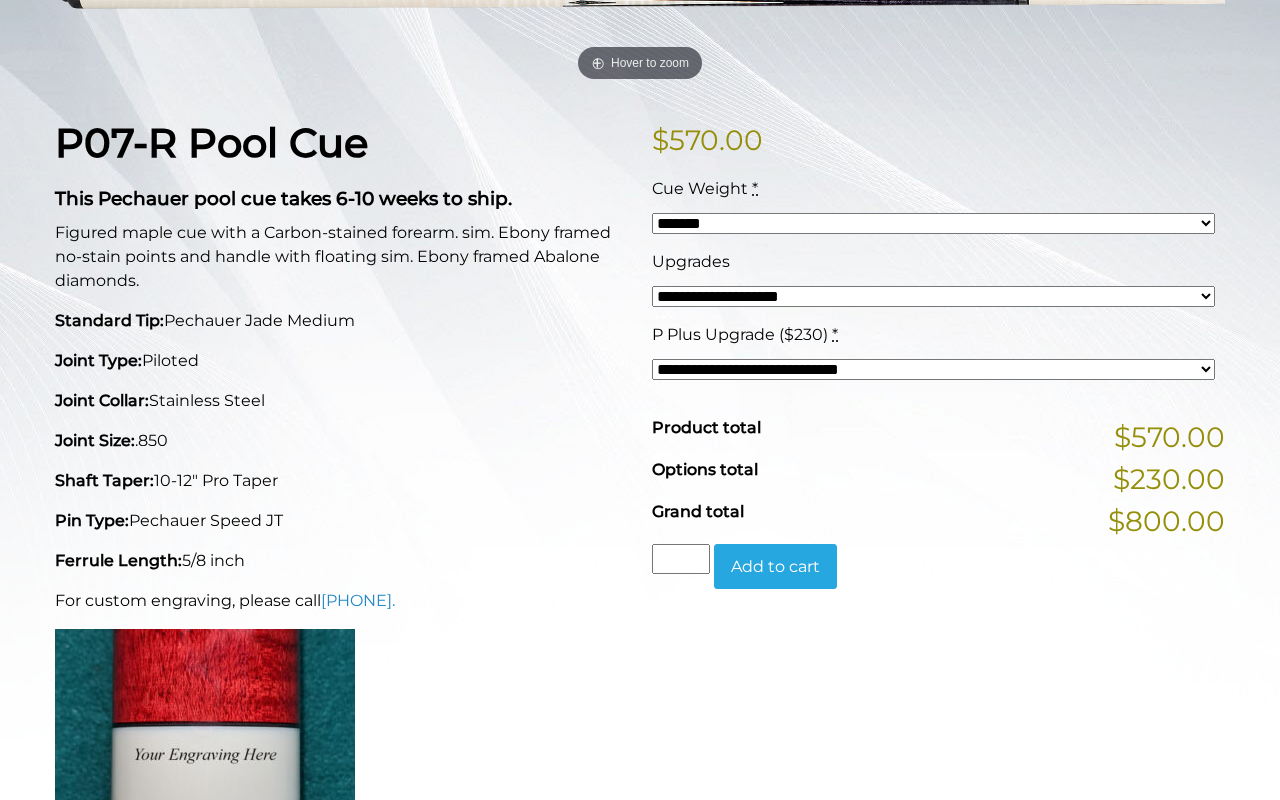 click on "Joint Collar:  Stainless Steel" at bounding box center [341, 401] 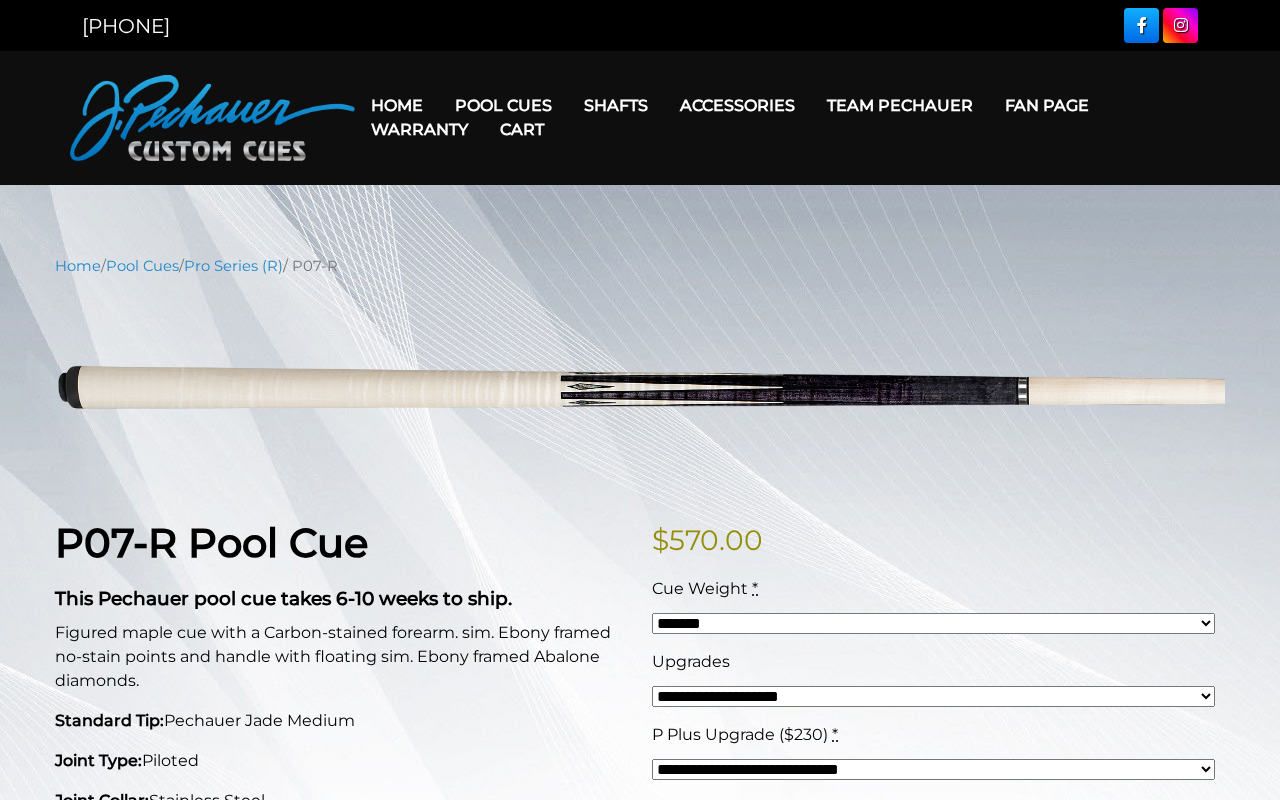 scroll, scrollTop: 0, scrollLeft: 0, axis: both 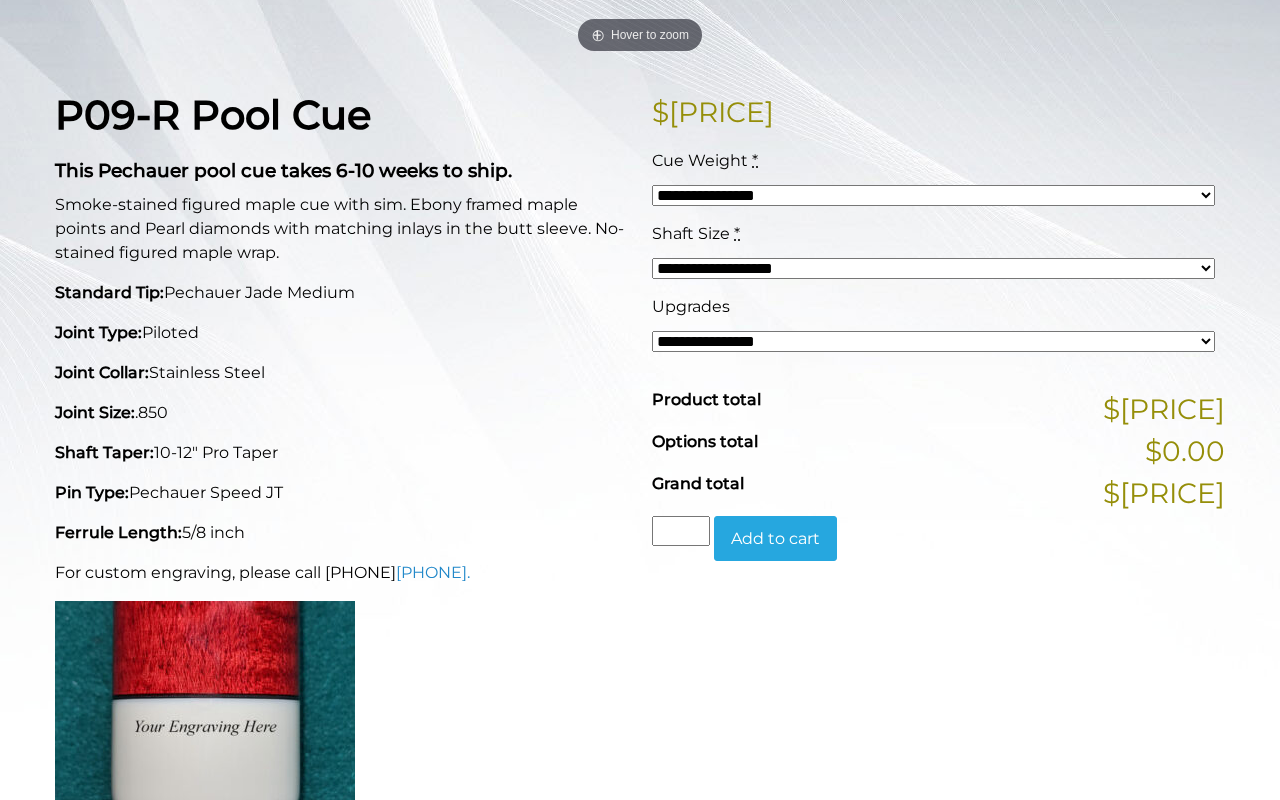 click on "**********" at bounding box center (933, 268) 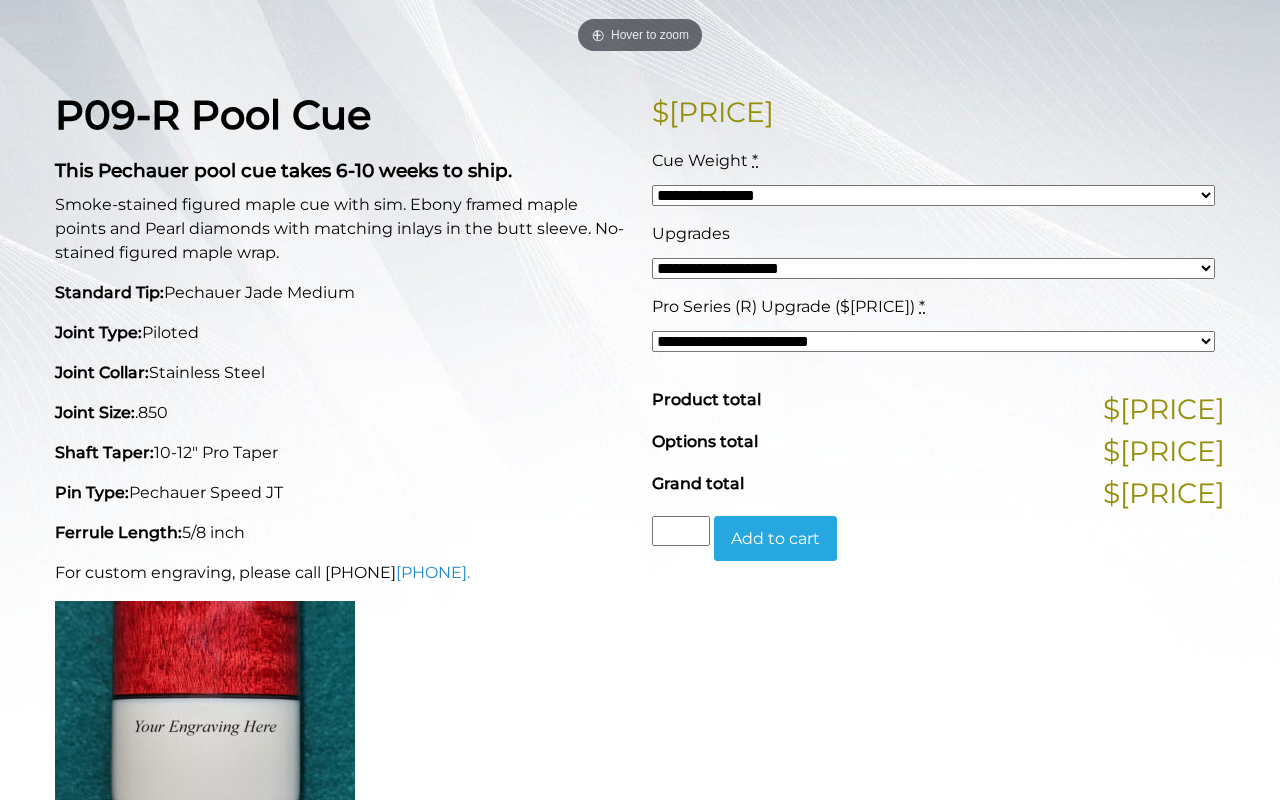 click on "**********" at bounding box center [933, 341] 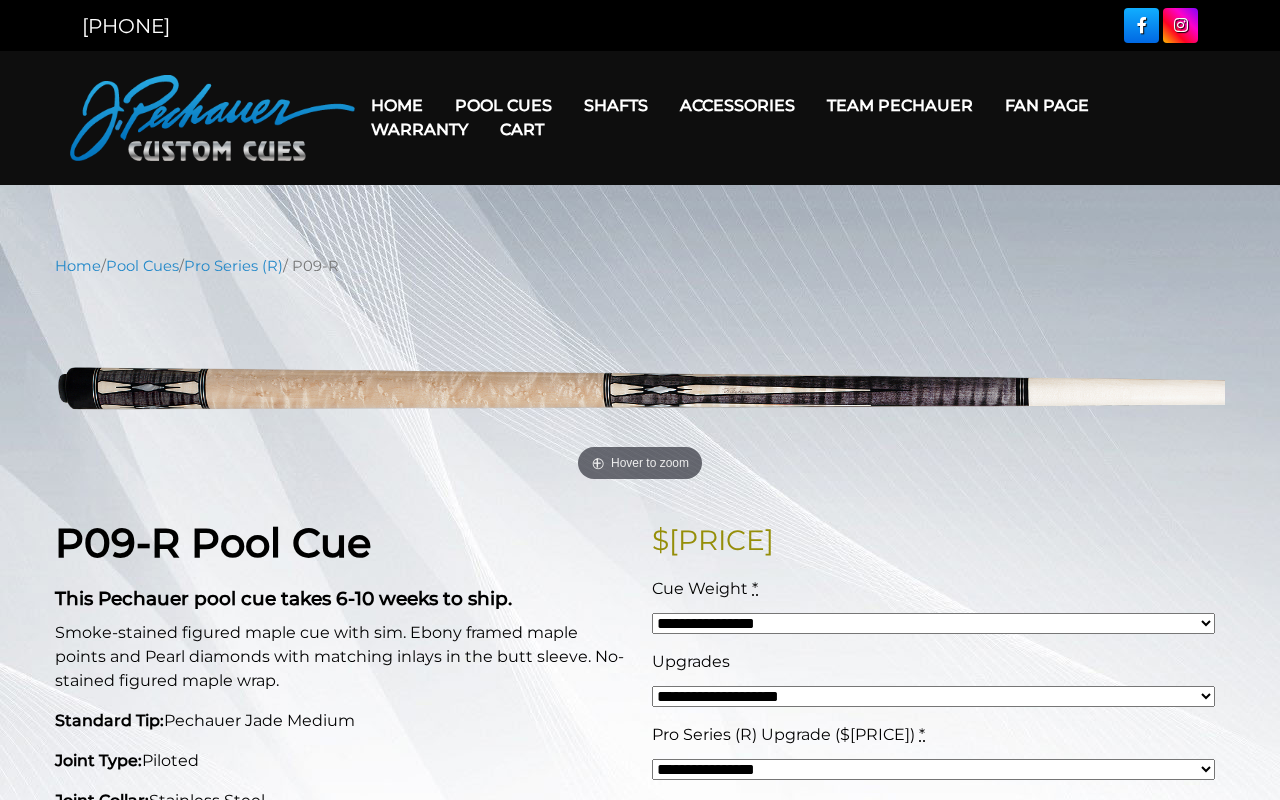 scroll, scrollTop: 0, scrollLeft: 0, axis: both 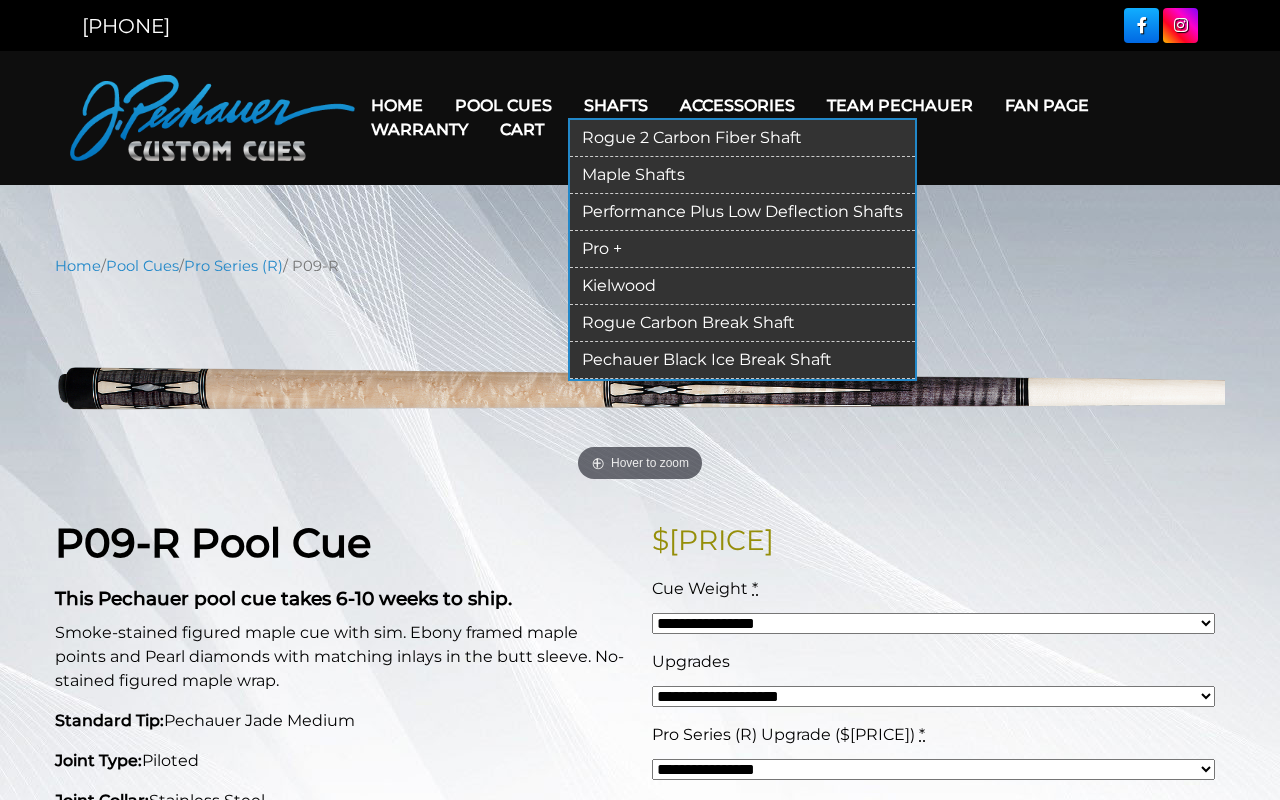 click on "Torch +" at bounding box center [742, 249] 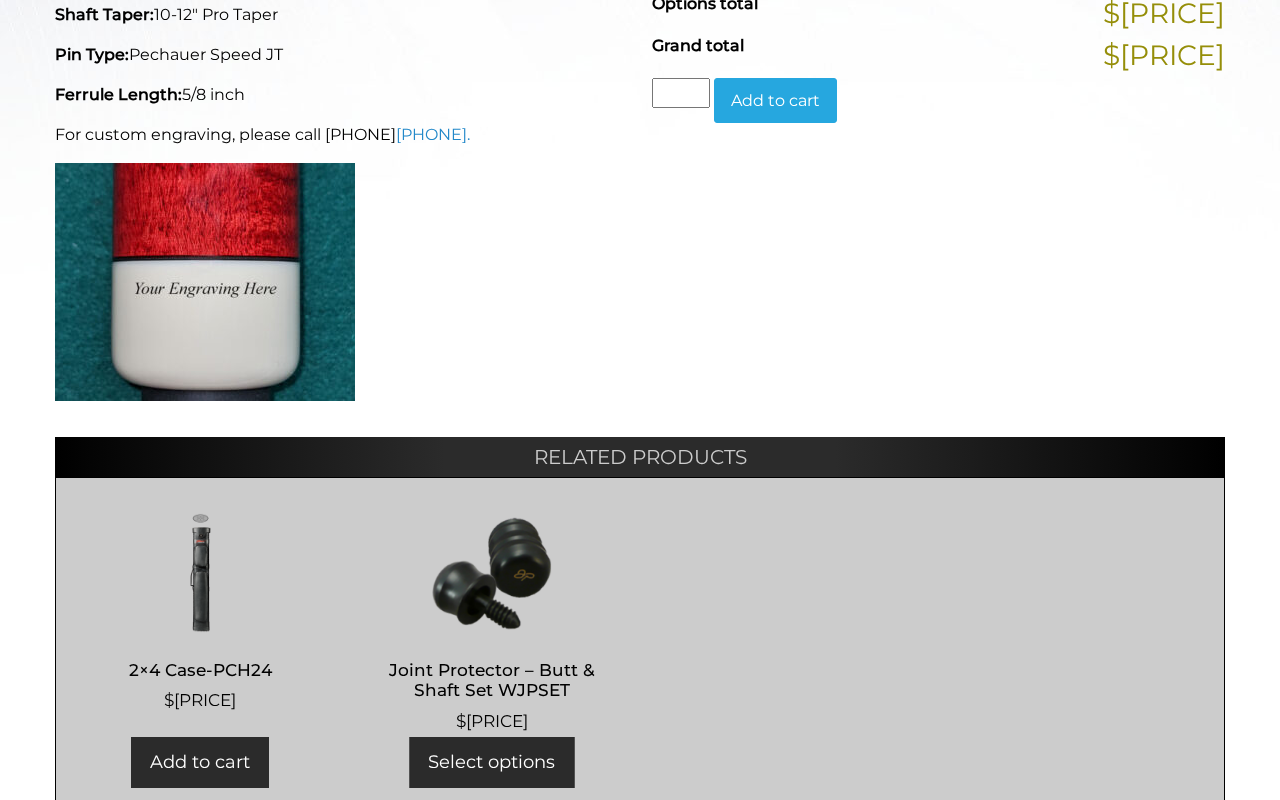 scroll, scrollTop: 867, scrollLeft: 0, axis: vertical 